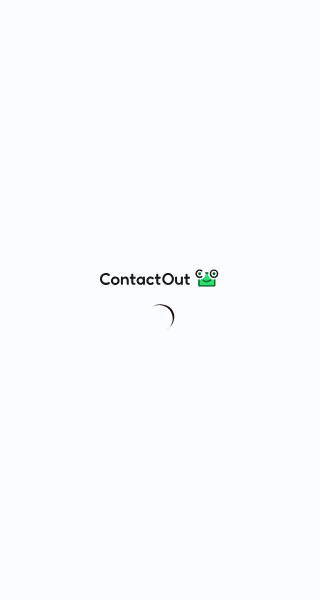 scroll, scrollTop: 0, scrollLeft: 0, axis: both 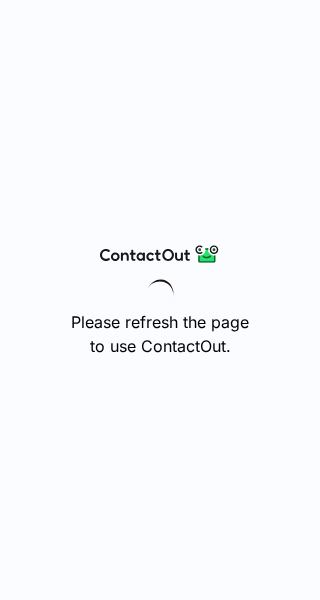 click on "Please refresh the page  to use ContactOut." at bounding box center (160, 300) 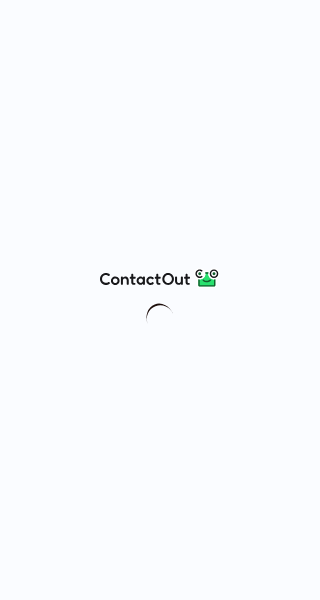 scroll, scrollTop: 0, scrollLeft: 0, axis: both 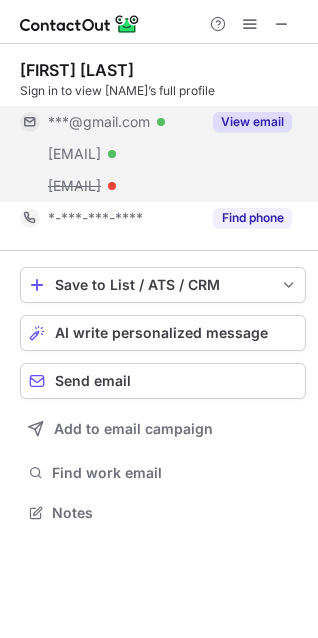 click on "View email" at bounding box center [252, 122] 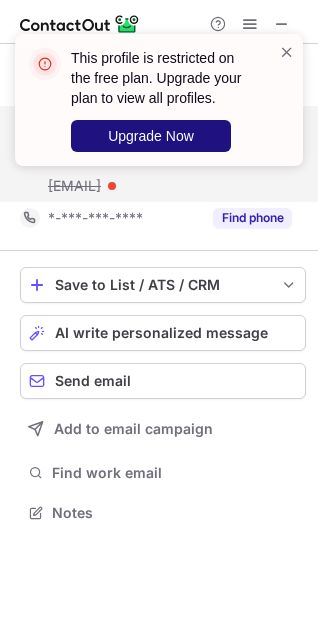 click on "Upgrade Now" at bounding box center [151, 136] 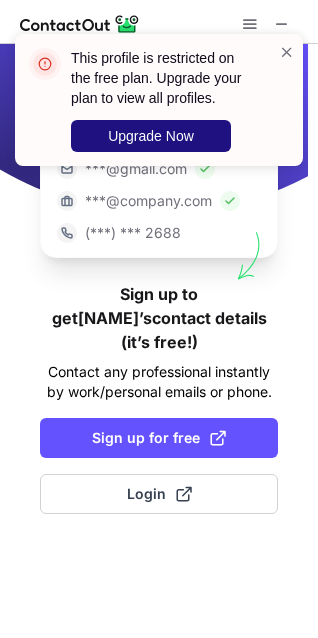 type 